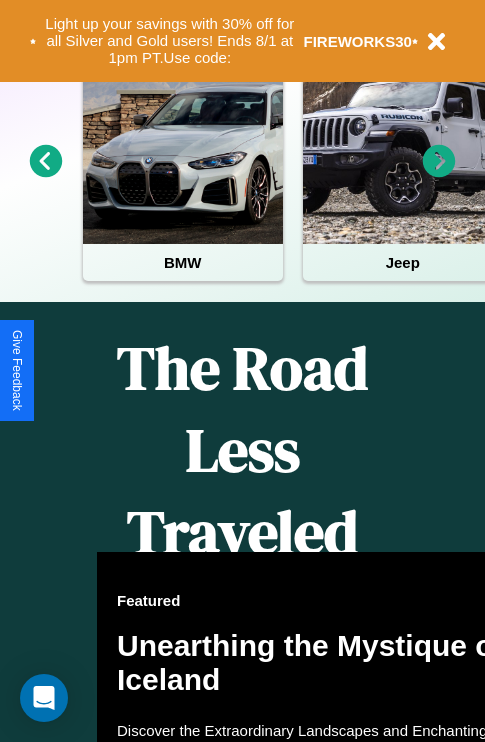 scroll, scrollTop: 2423, scrollLeft: 0, axis: vertical 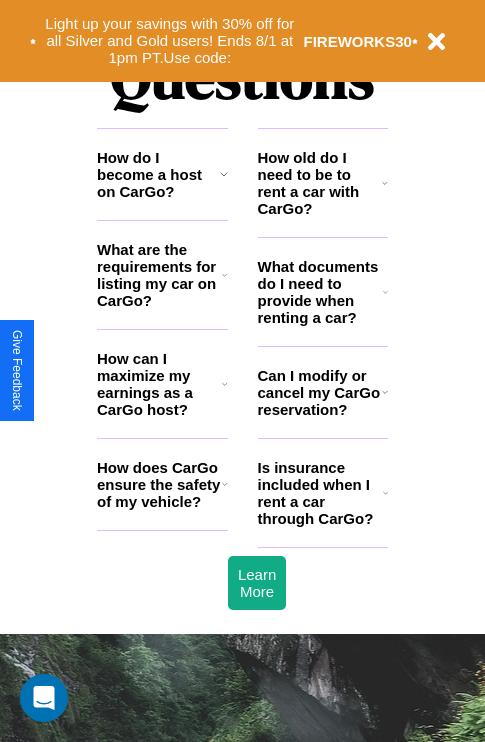 click 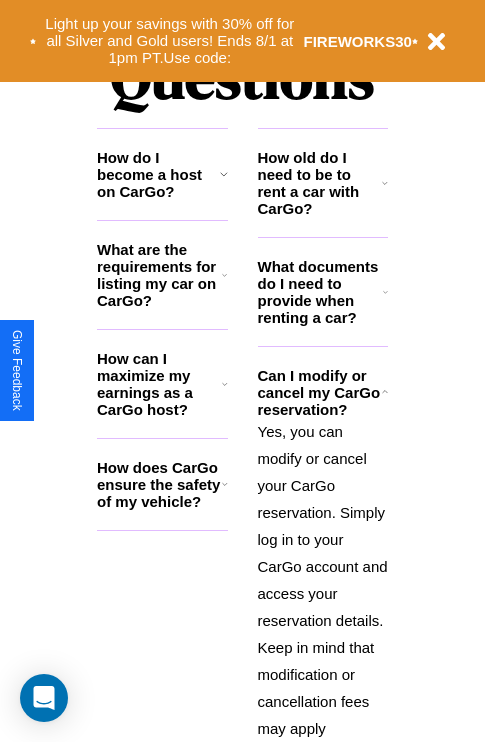 click 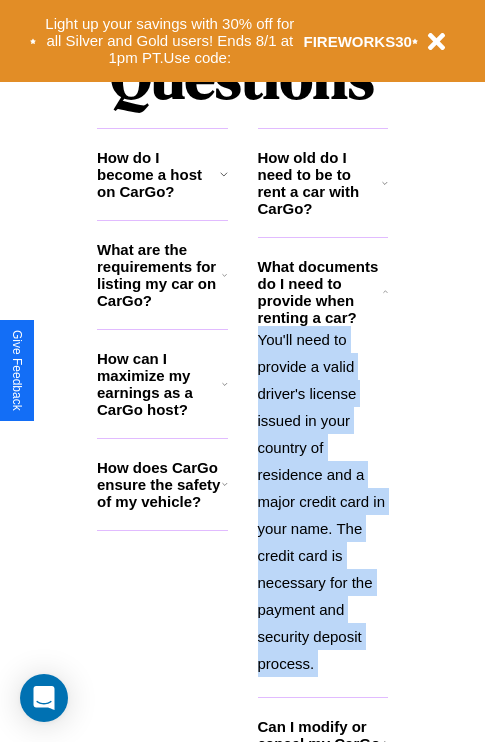 scroll, scrollTop: 3018, scrollLeft: 0, axis: vertical 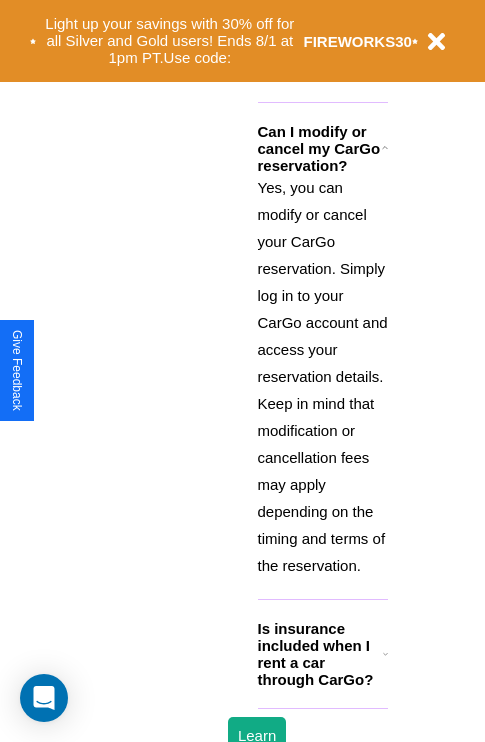click on "Is insurance included when I rent a car through CarGo?" at bounding box center [320, 654] 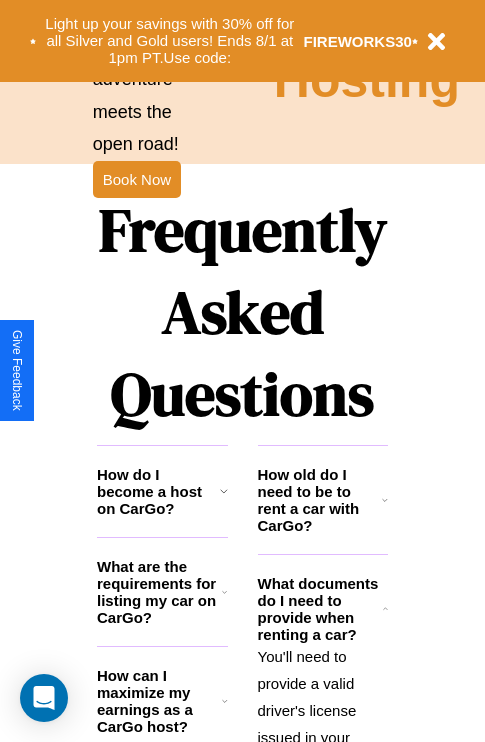 click 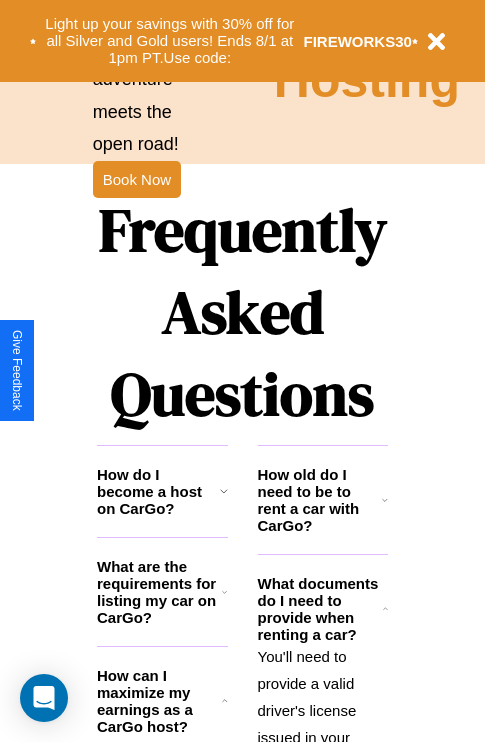 click on "How do I become a host on CarGo?" at bounding box center [158, 491] 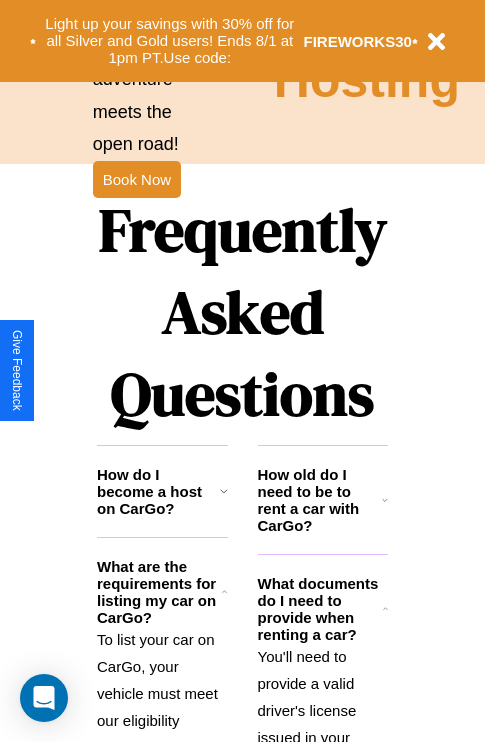 click 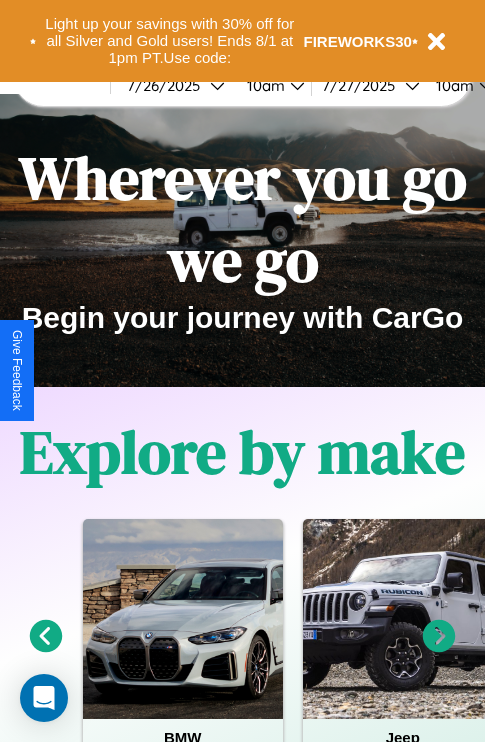 scroll, scrollTop: 0, scrollLeft: 0, axis: both 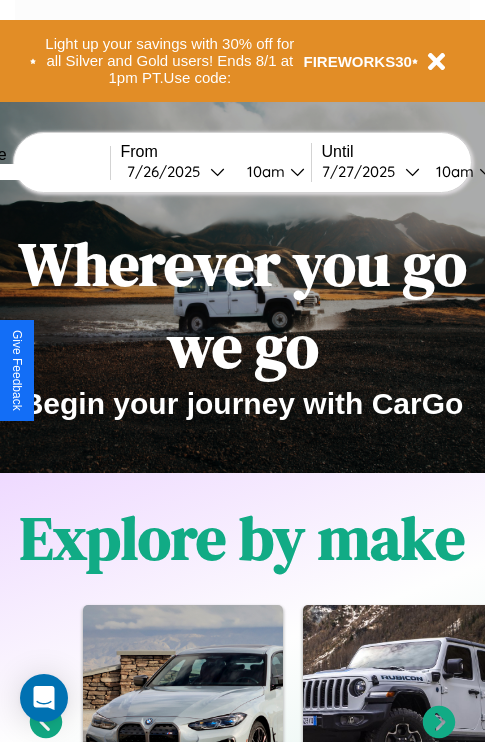 click at bounding box center [35, 172] 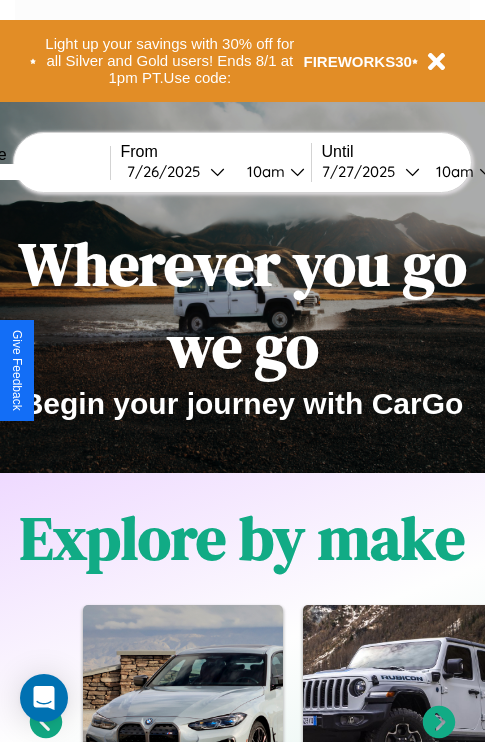 type on "*****" 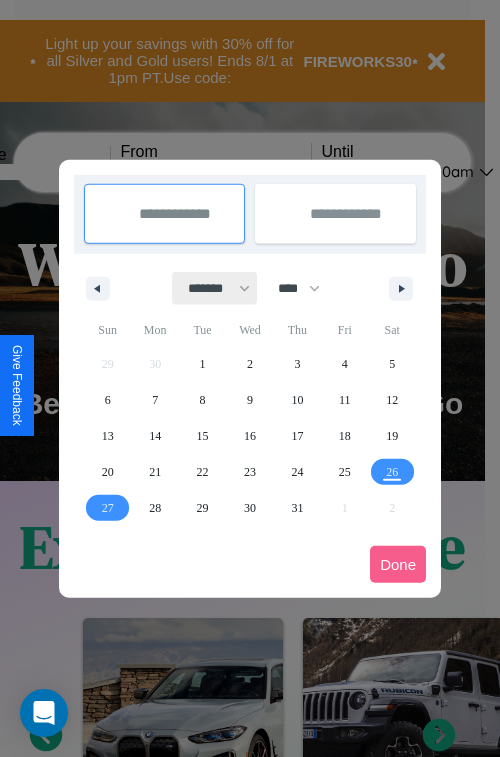 click on "******* ******** ***** ***** *** **** **** ****** ********* ******* ******** ********" at bounding box center [215, 288] 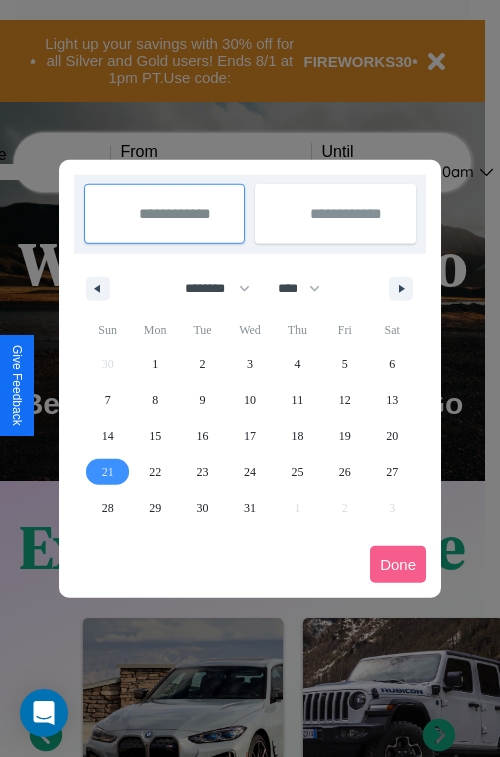 click on "21" at bounding box center (108, 472) 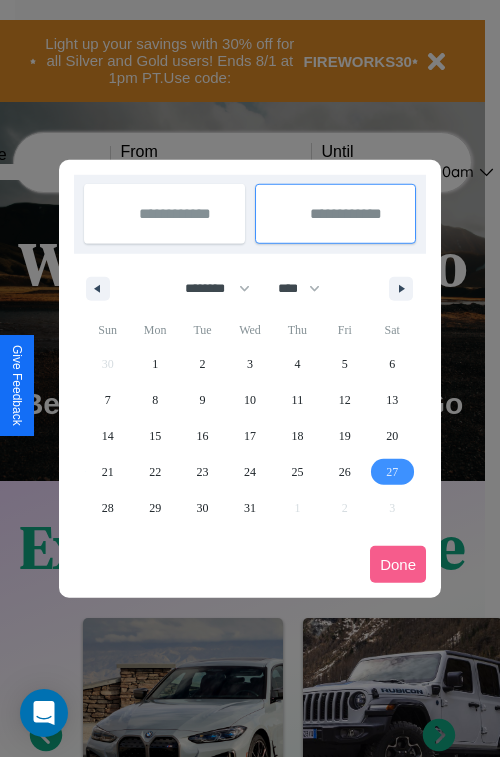 click on "27" at bounding box center [392, 472] 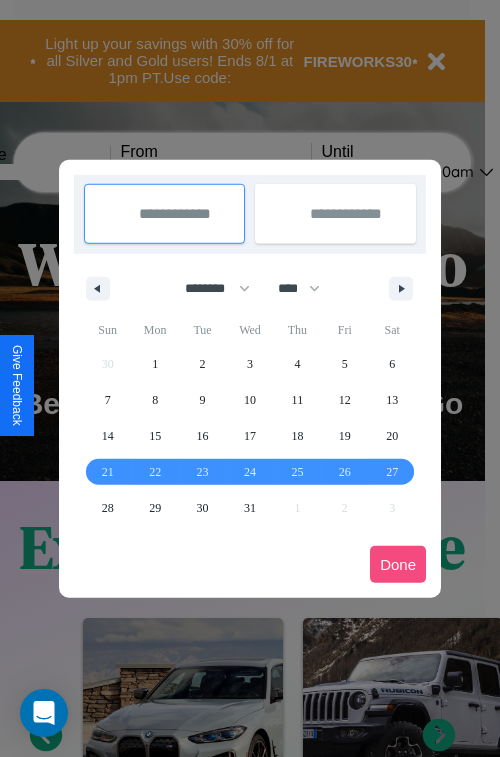 click on "Done" at bounding box center (398, 564) 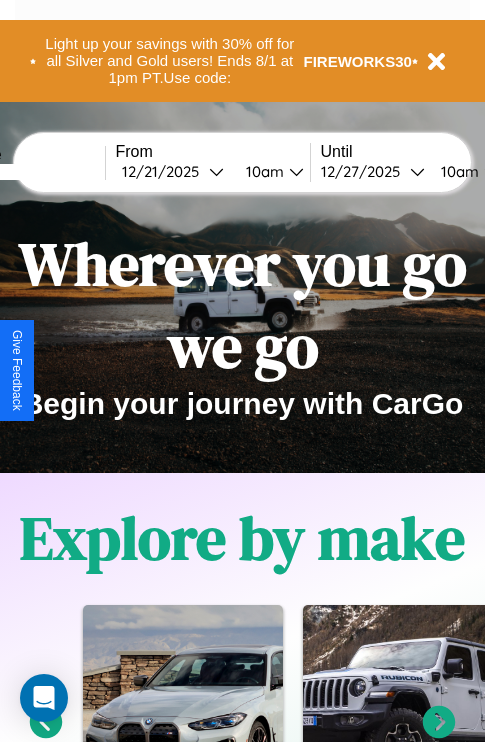 click on "10am" at bounding box center (262, 171) 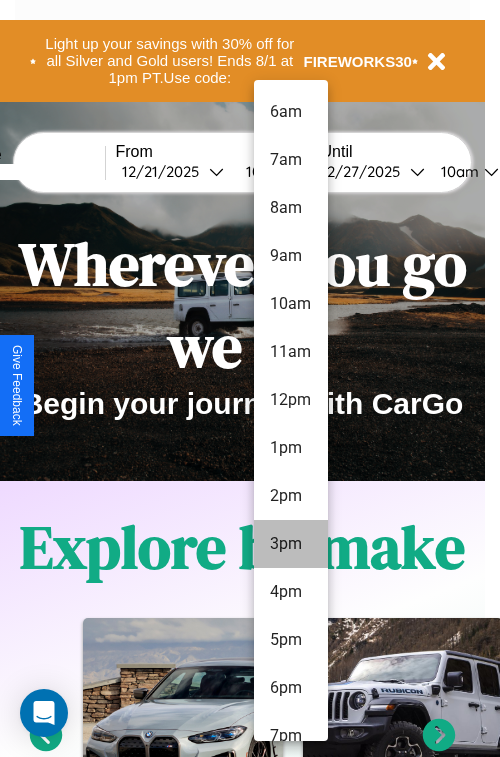 click on "3pm" at bounding box center [291, 544] 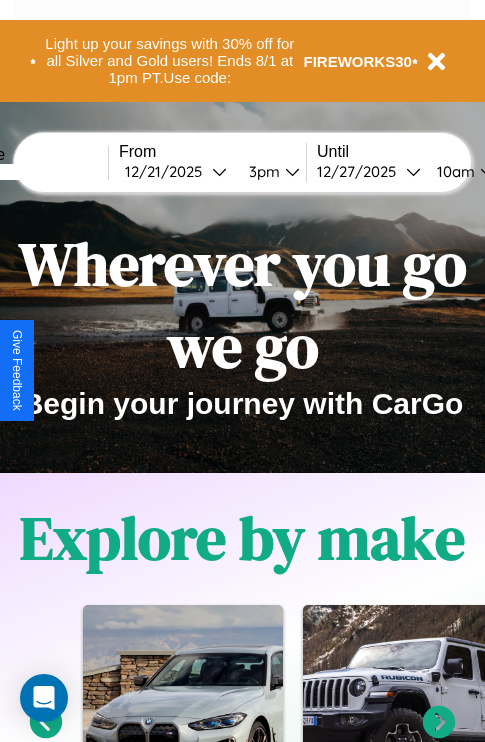 click on "10am" at bounding box center (453, 171) 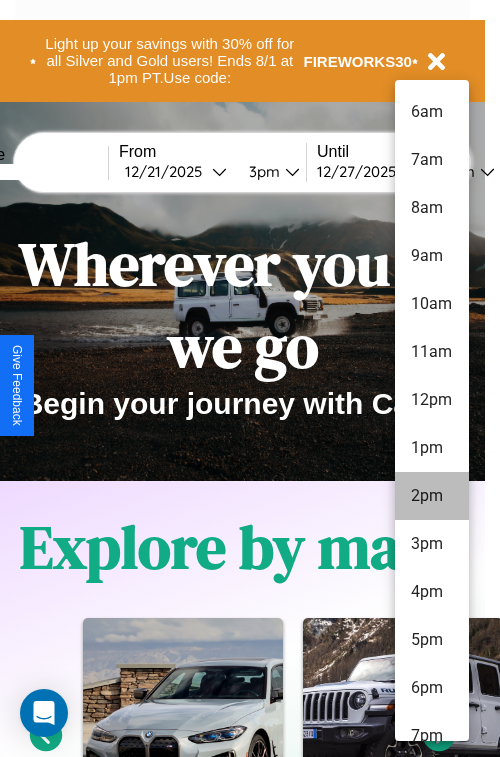 click on "2pm" at bounding box center (432, 496) 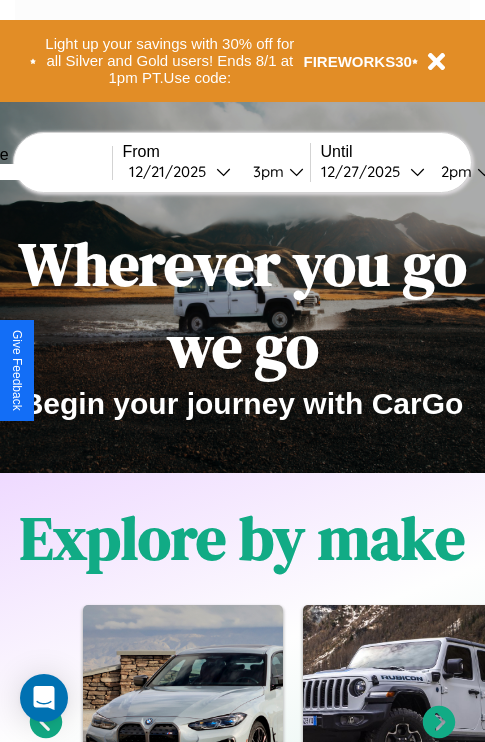 scroll, scrollTop: 0, scrollLeft: 75, axis: horizontal 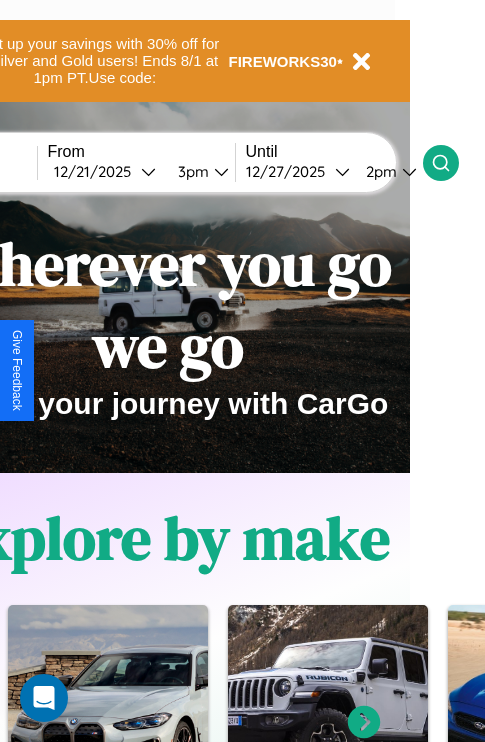 click 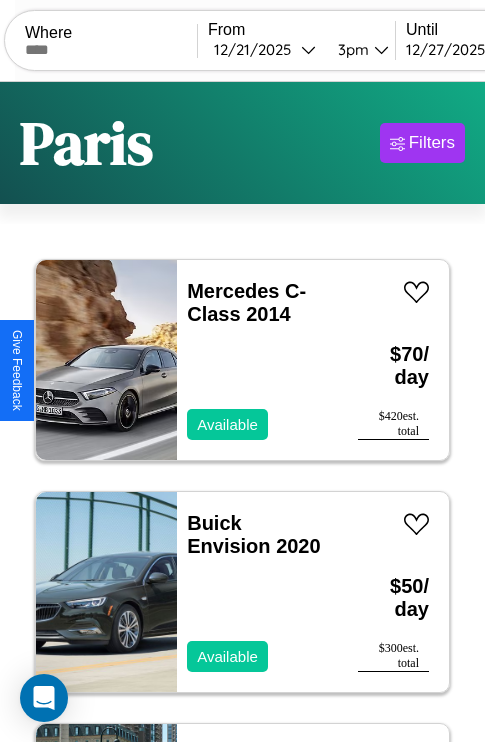 scroll, scrollTop: 95, scrollLeft: 0, axis: vertical 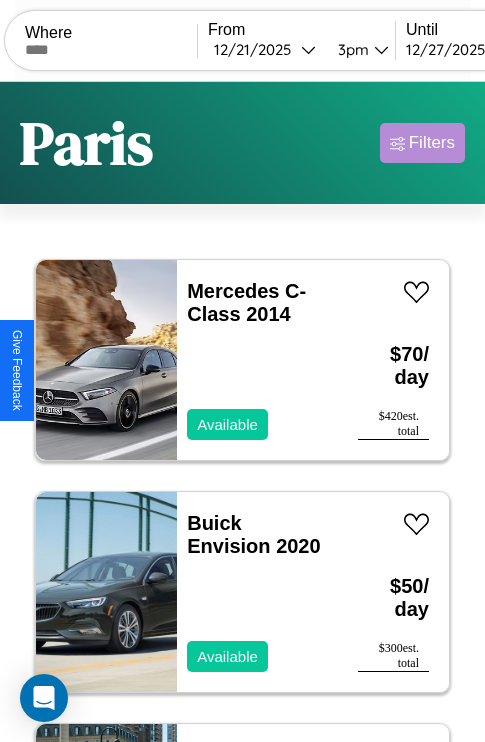 click on "Filters" at bounding box center [432, 143] 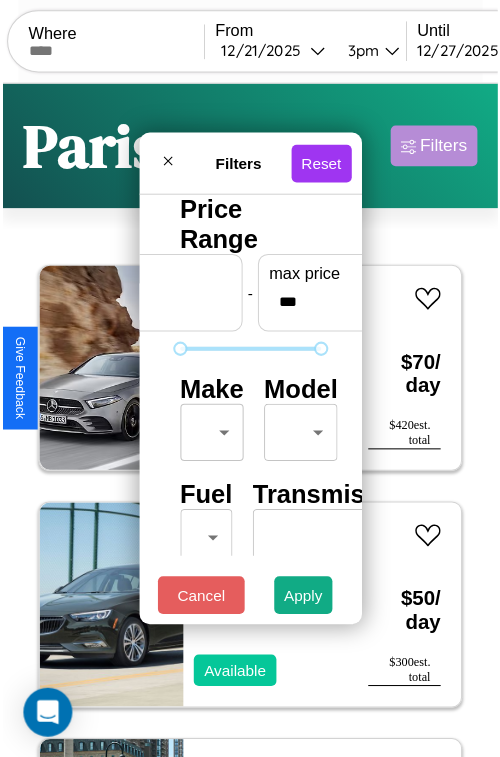 scroll, scrollTop: 59, scrollLeft: 0, axis: vertical 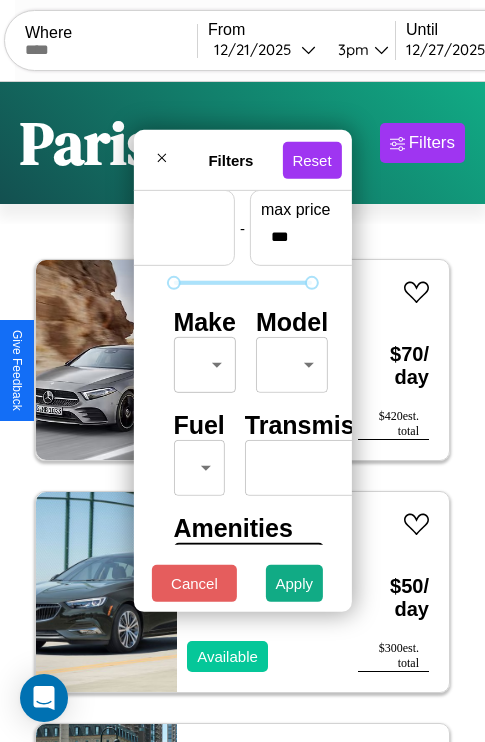 click on "CarGo Where From 12 / 21 / 2025 3pm Until 12 / 27 / 2025 2pm Become a Host Login Sign Up Paris Filters 14  cars in this area These cars can be picked up in this city. Mercedes   C-Class   2014 Available $ 70  / day $ 420  est. total Buick   Envision   2020 Available $ 50  / day $ 300  est. total Toyota   Scion xD   2021 Available $ 100  / day $ 600  est. total Audi   A8 e   2017 Available $ 190  / day $ 1140  est. total Audi   RS 6   2024 Available $ 120  / day $ 720  est. total Ferrari   550 Maranello   2017 Available $ 90  / day $ 540  est. total Tesla   Model 3   2022 Available $ 200  / day $ 1200  est. total GMC   WHL   2016 Unavailable $ 70  / day $ 420  est. total Mazda   CX-70   2021 Available $ 80  / day $ 480  est. total Audi   A3   2019 Available $ 90  / day $ 540  est. total Volkswagen   Golf III   2019 Available $ 30  / day $ 180  est. total Tesla   Model 3   2021 Available $ 110  / day $ 660  est. total Hummer   H1   2014 Available $ 200  / day $ 1200  est. total Buick   Envision   2018 Available" at bounding box center (242, 412) 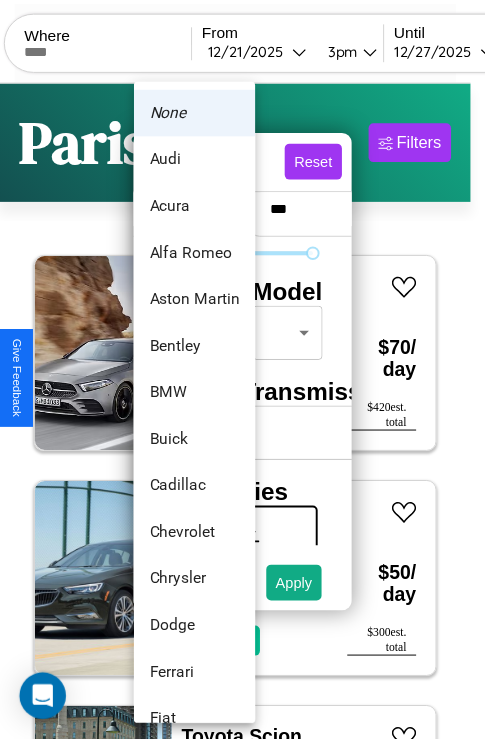 scroll, scrollTop: 38, scrollLeft: 0, axis: vertical 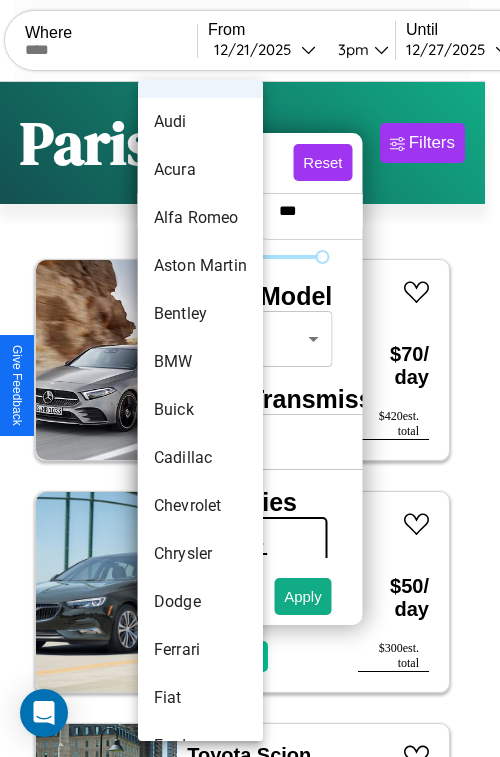 click on "Buick" at bounding box center [200, 410] 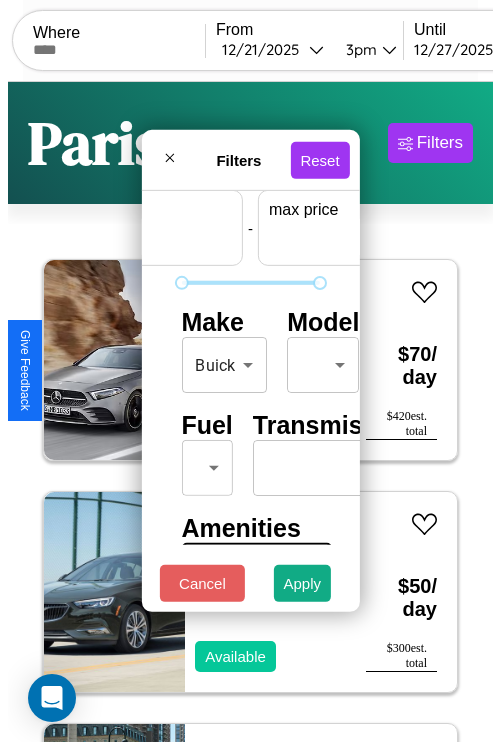 scroll, scrollTop: 59, scrollLeft: 124, axis: both 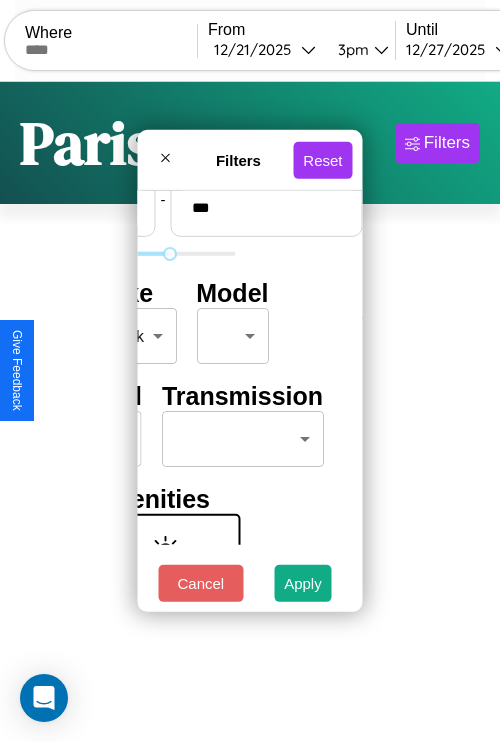 type on "***" 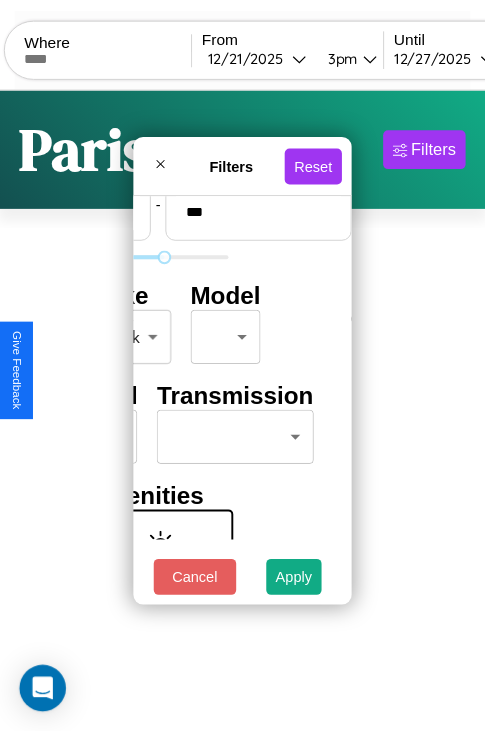 scroll, scrollTop: 59, scrollLeft: 0, axis: vertical 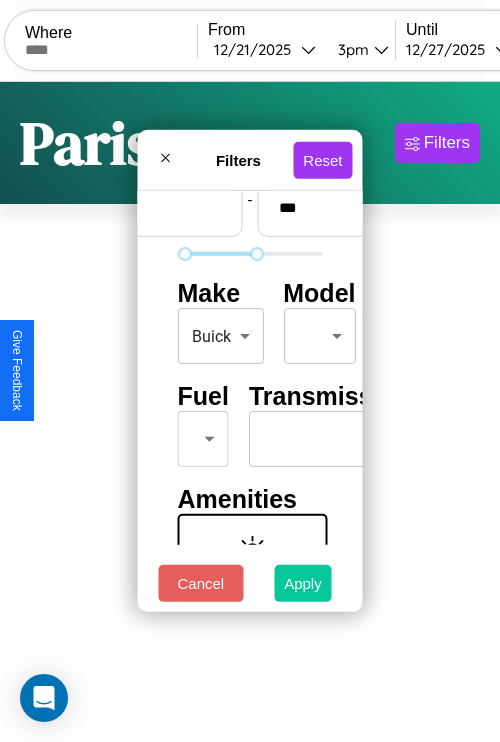 type on "**" 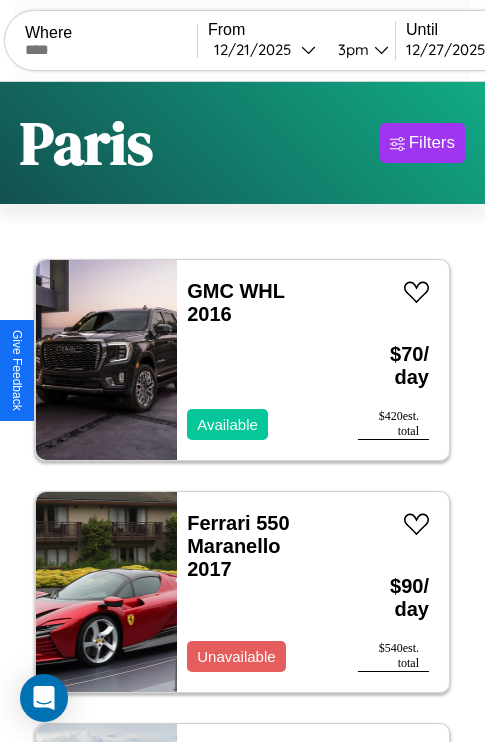 scroll, scrollTop: 79, scrollLeft: 0, axis: vertical 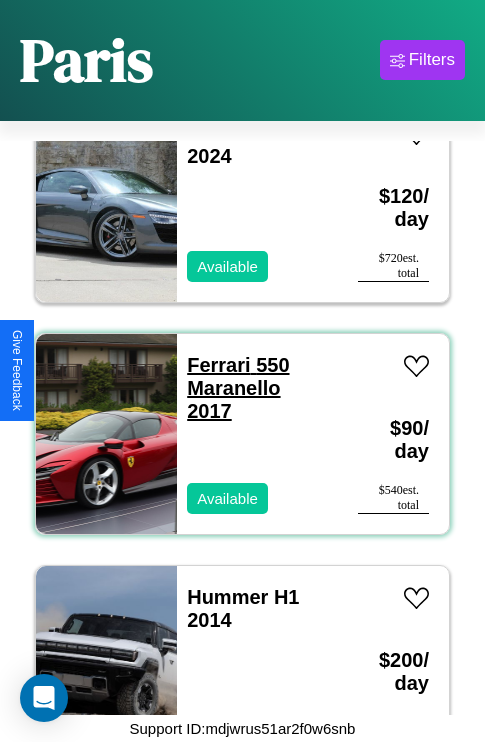 click on "Ferrari   550 Maranello   2017" at bounding box center [238, 388] 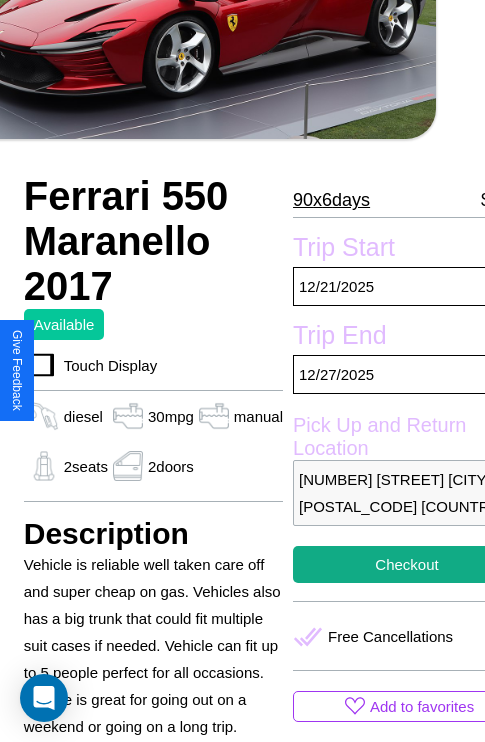 scroll, scrollTop: 387, scrollLeft: 72, axis: both 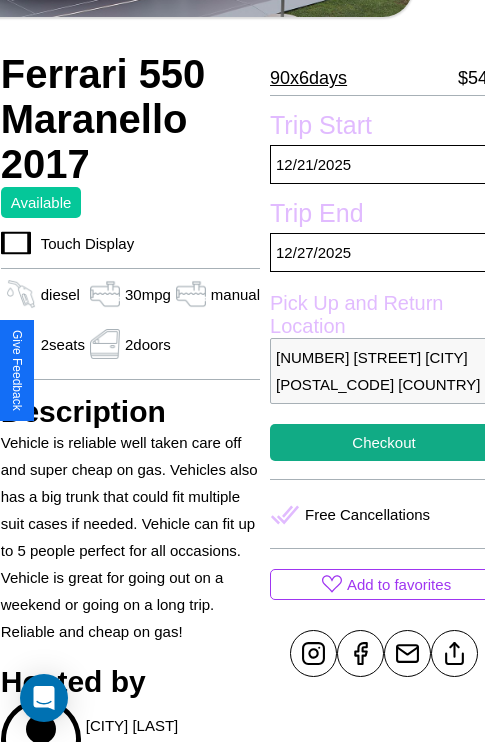 click on "[NUMBER] [STREET]  [CITY]  [POSTAL_CODE] [COUNTRY]" at bounding box center (384, 371) 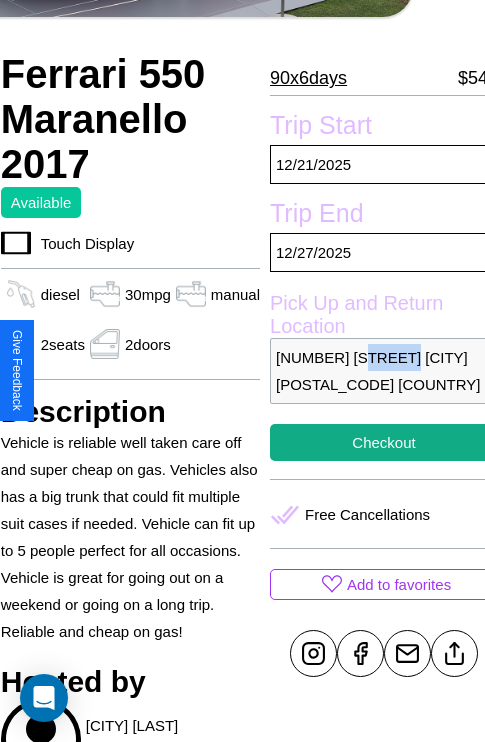 click on "[NUMBER] [STREET]  [CITY]  [POSTAL_CODE] [COUNTRY]" at bounding box center [384, 371] 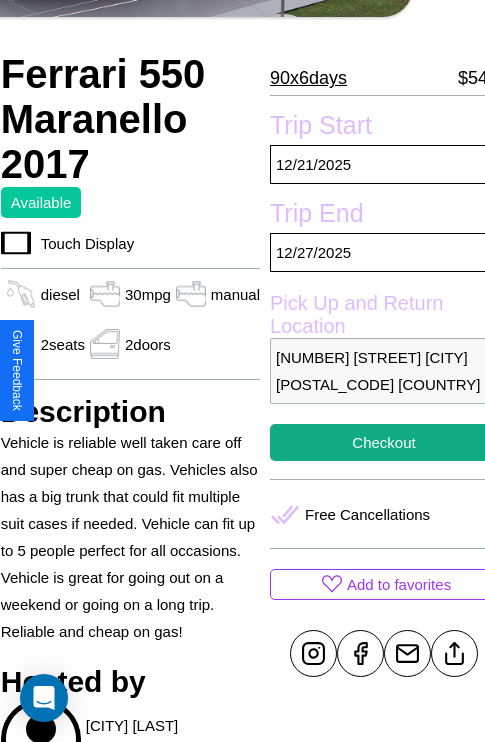 click on "[NUMBER] [STREET]  [CITY]  [POSTAL_CODE] [COUNTRY]" at bounding box center [384, 371] 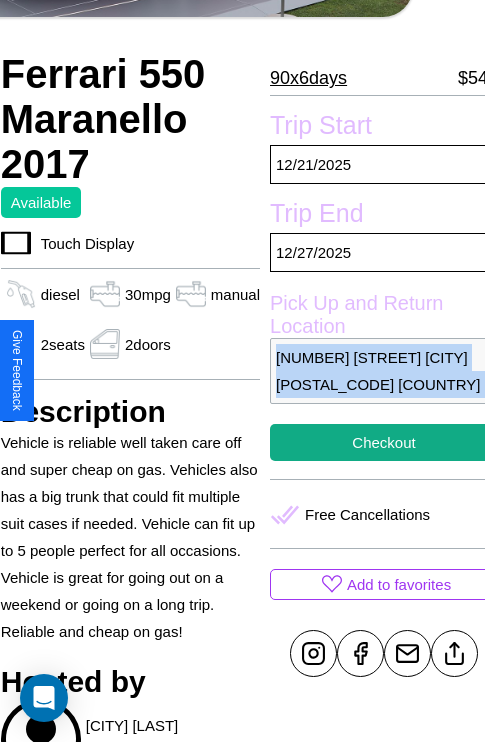 click on "[NUMBER] [STREET]  [CITY]  [POSTAL_CODE] [COUNTRY]" at bounding box center [384, 371] 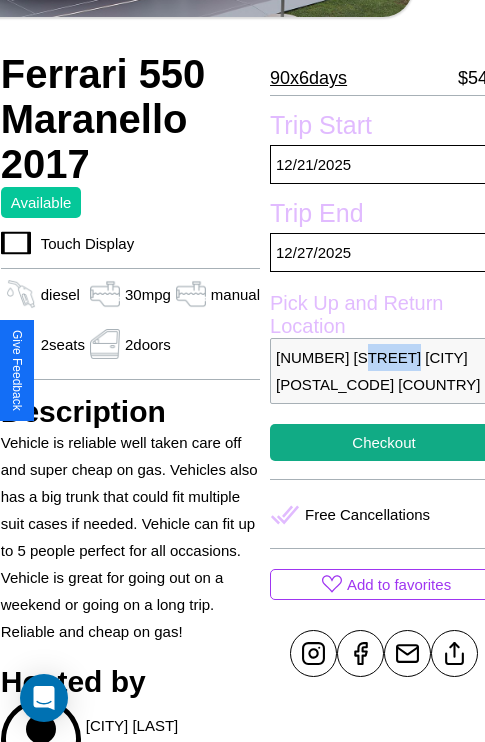click on "[NUMBER] [STREET]  [CITY]  [POSTAL_CODE] [COUNTRY]" at bounding box center (384, 371) 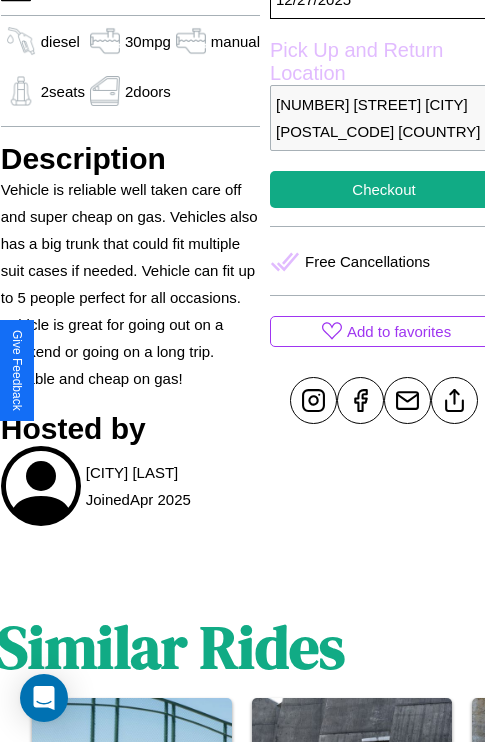 scroll, scrollTop: 669, scrollLeft: 72, axis: both 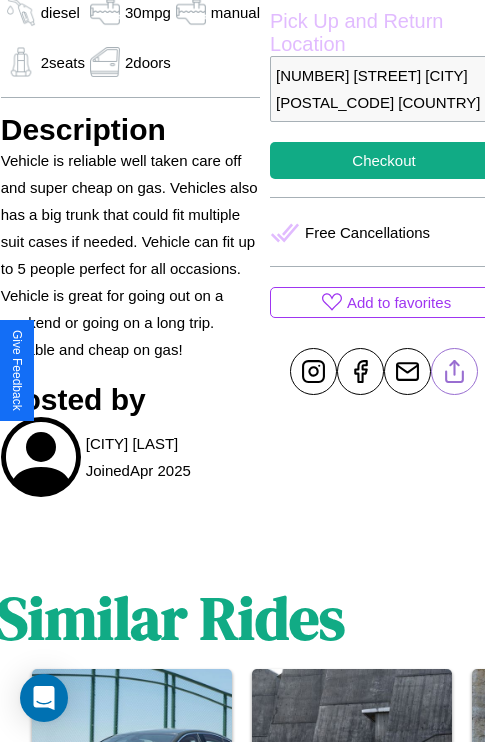 click 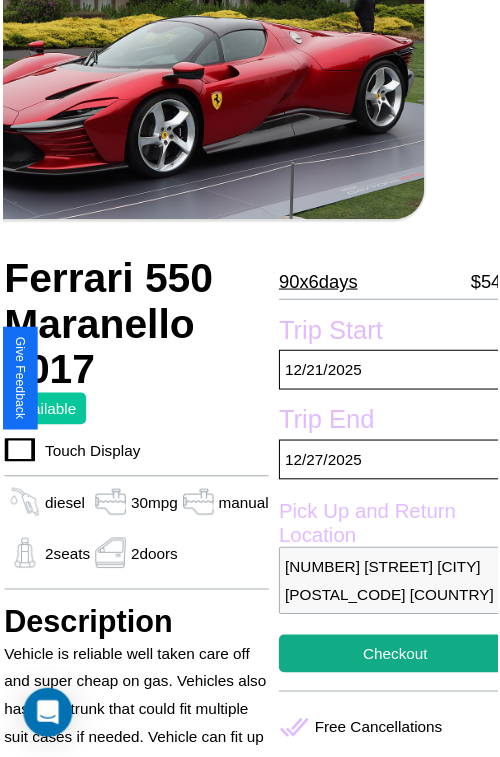 scroll, scrollTop: 180, scrollLeft: 72, axis: both 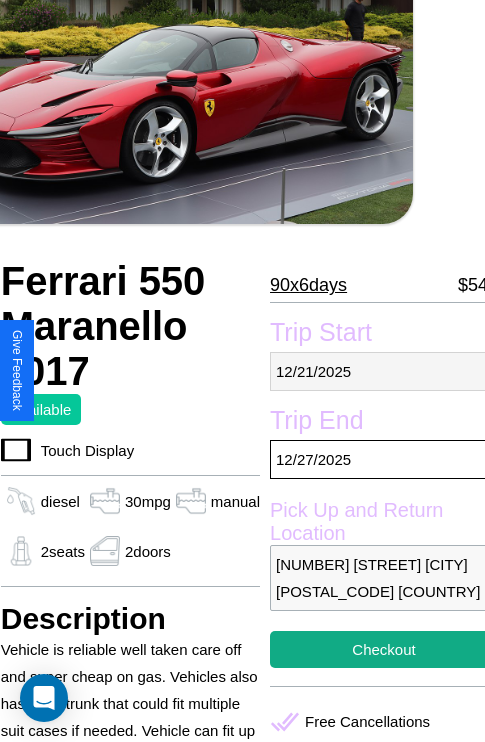click on "[MM] / [DD] / [YYYY]" at bounding box center (384, 371) 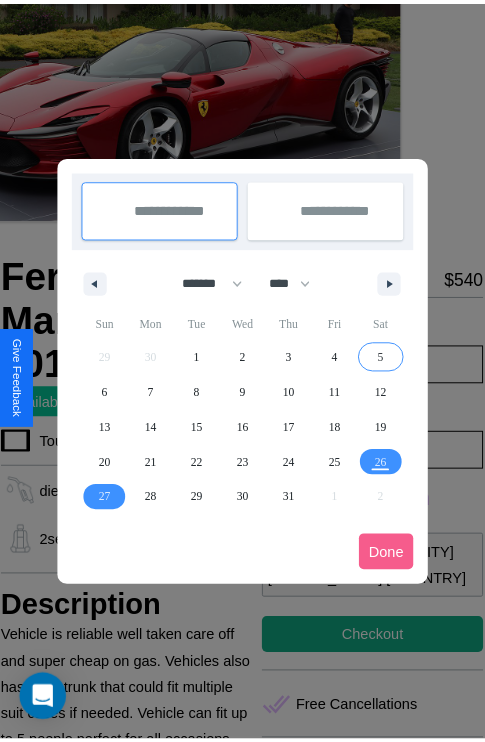 scroll, scrollTop: 0, scrollLeft: 72, axis: horizontal 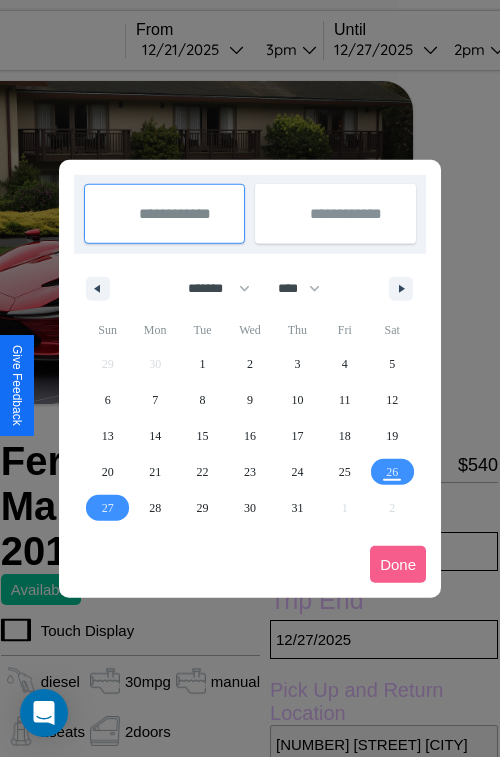 click at bounding box center [250, 378] 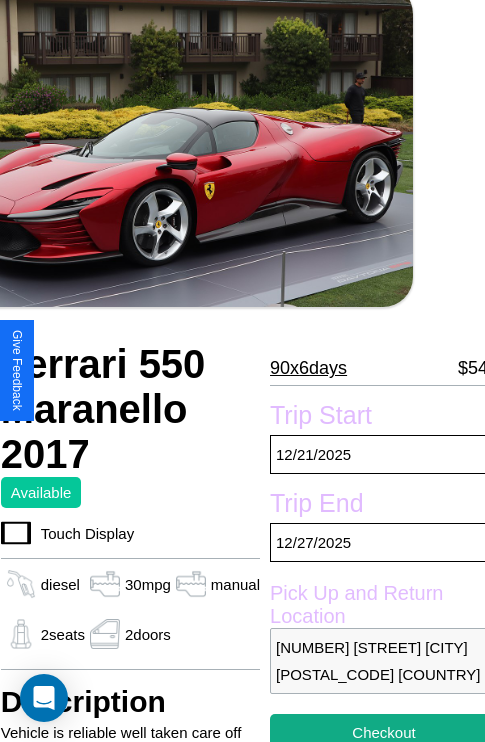 scroll, scrollTop: 180, scrollLeft: 72, axis: both 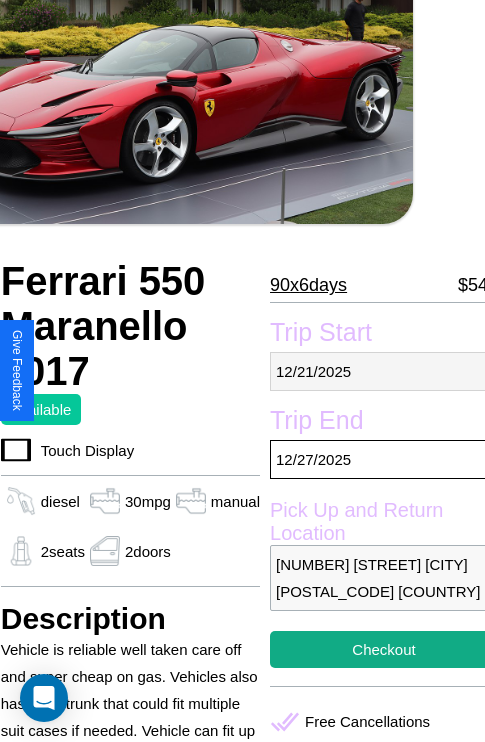 click on "[MM] / [DD] / [YYYY]" at bounding box center (384, 371) 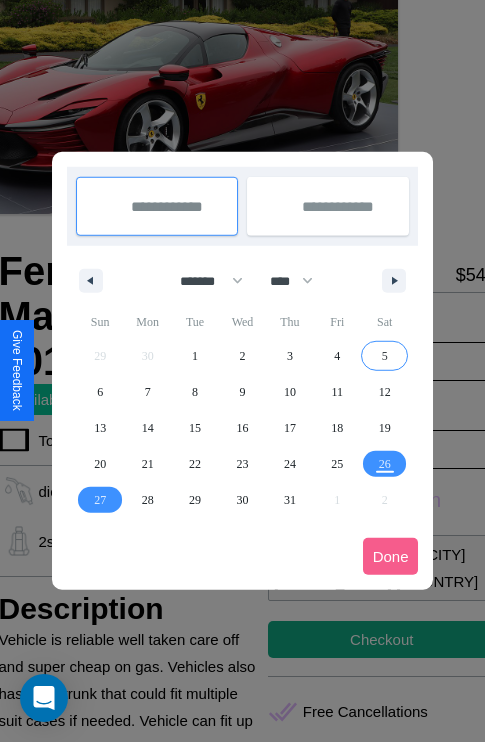 scroll, scrollTop: 0, scrollLeft: 72, axis: horizontal 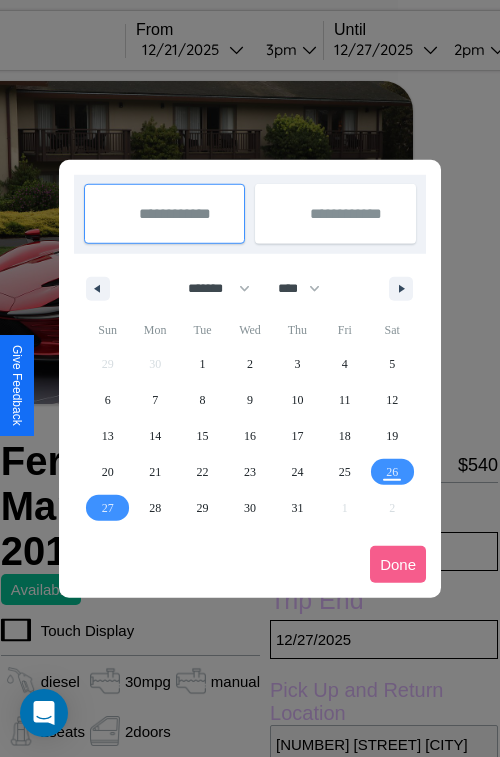 click at bounding box center (250, 378) 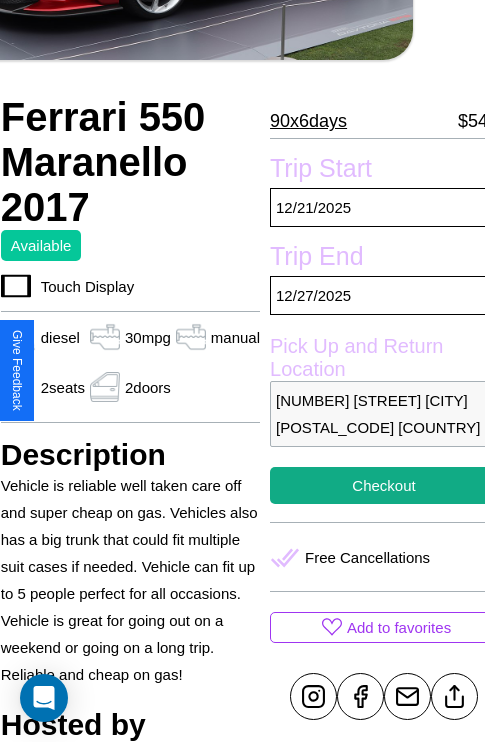 scroll, scrollTop: 458, scrollLeft: 72, axis: both 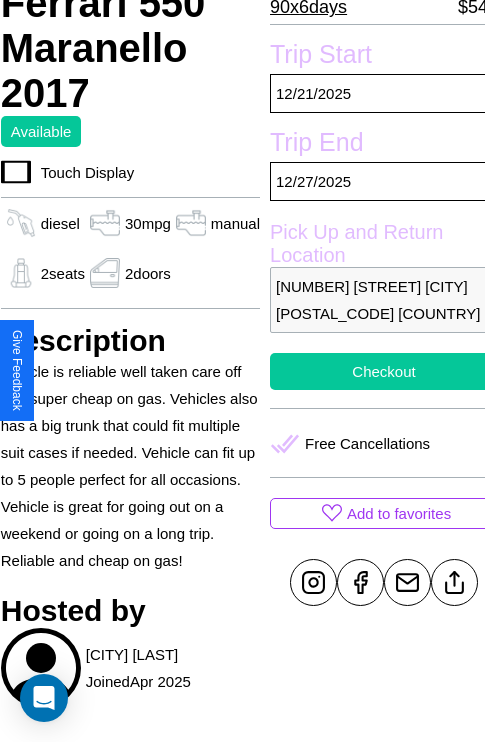 click on "Checkout" at bounding box center (384, 371) 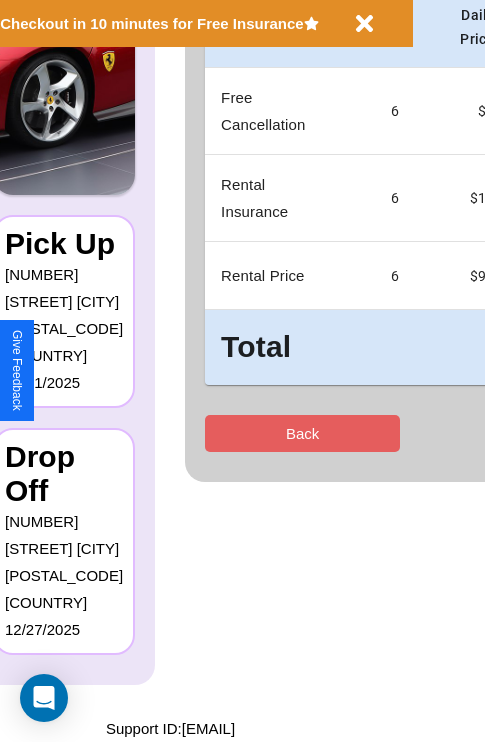 scroll, scrollTop: 0, scrollLeft: 0, axis: both 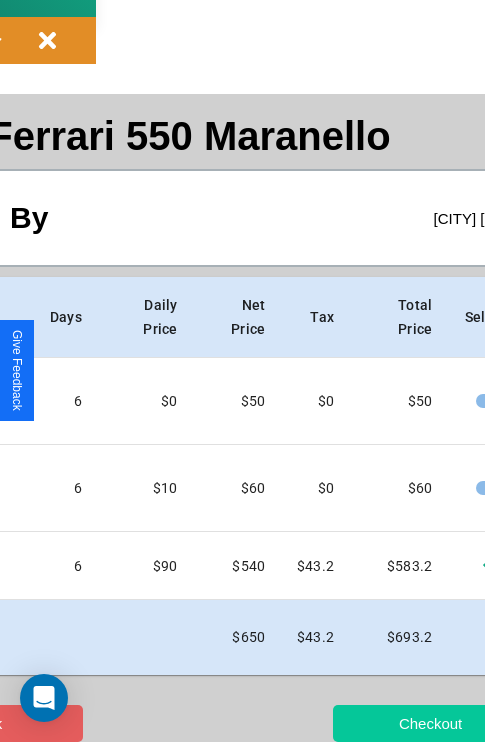 click on "Checkout" at bounding box center (430, 723) 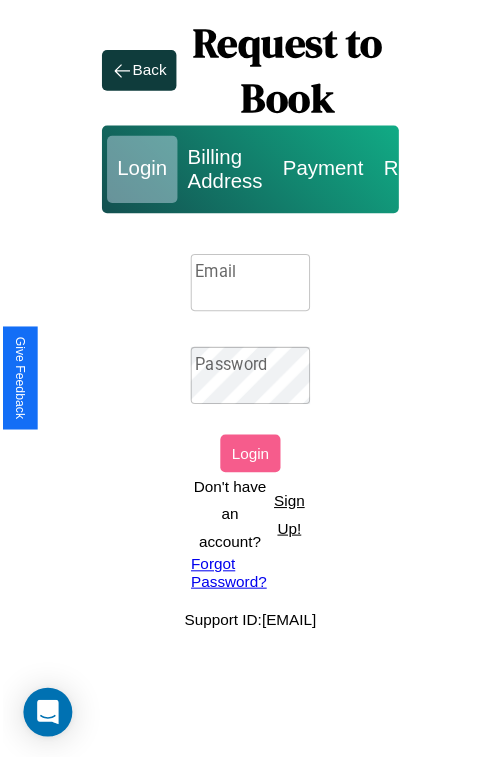 scroll, scrollTop: 0, scrollLeft: 0, axis: both 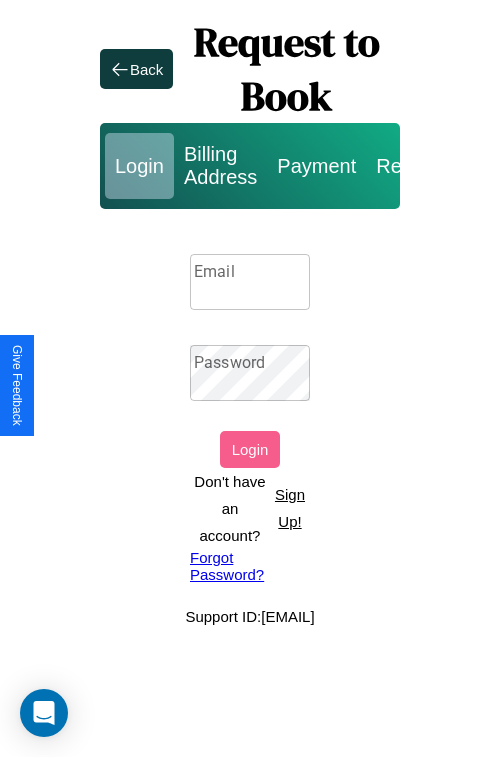 click on "Sign Up!" at bounding box center [290, 508] 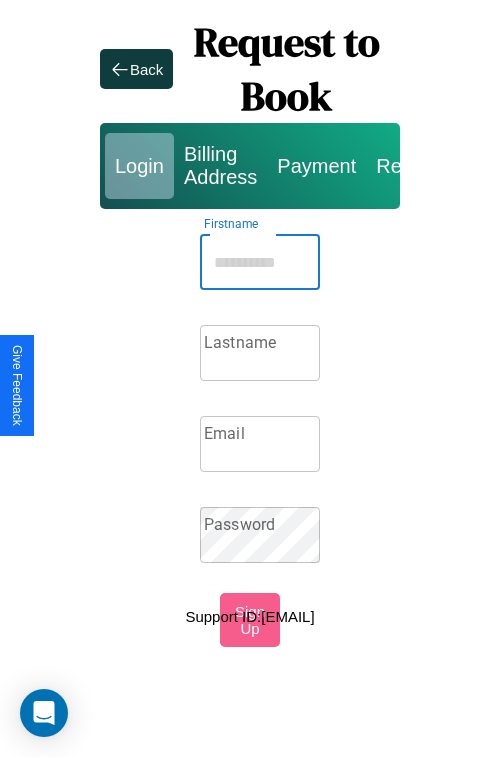 click on "Firstname" at bounding box center (260, 262) 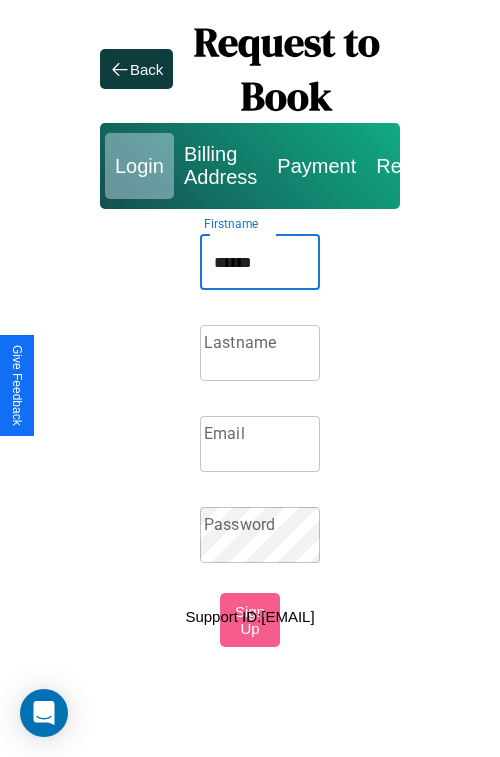 type on "******" 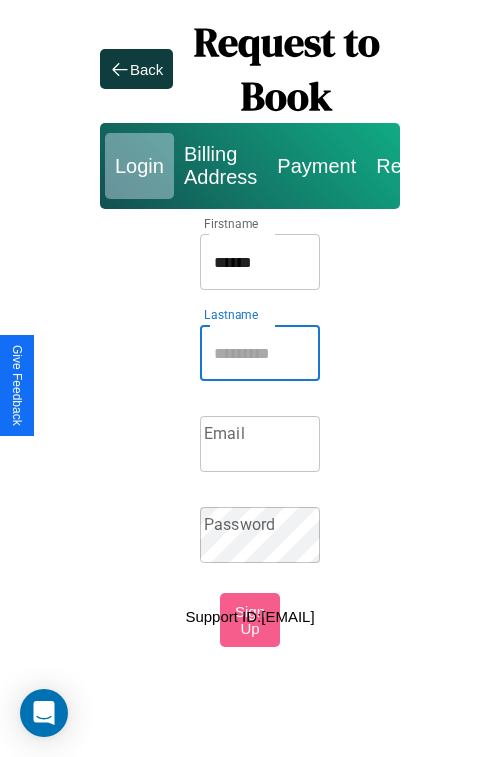 click on "Lastname" at bounding box center [260, 353] 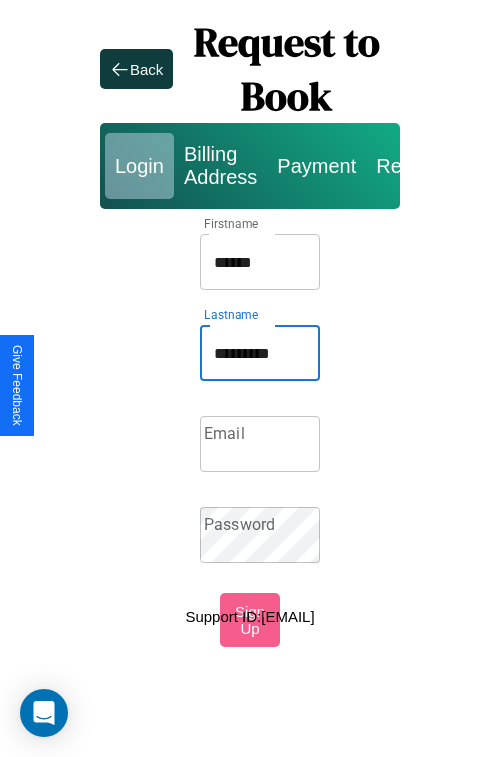 type on "*********" 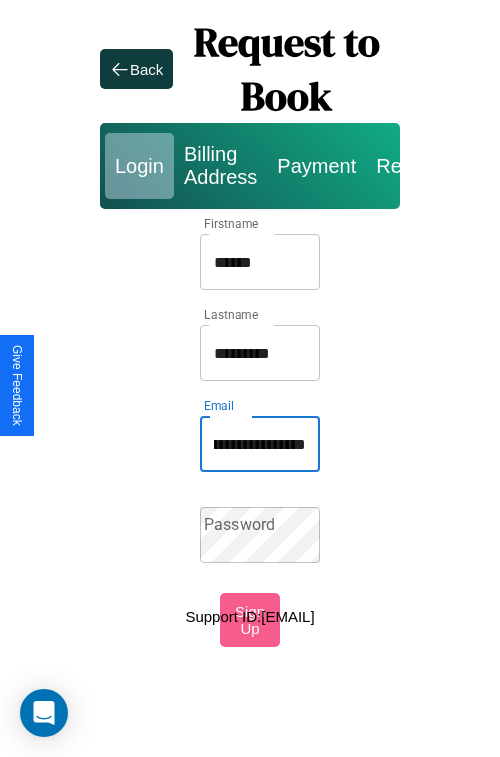 scroll, scrollTop: 0, scrollLeft: 121, axis: horizontal 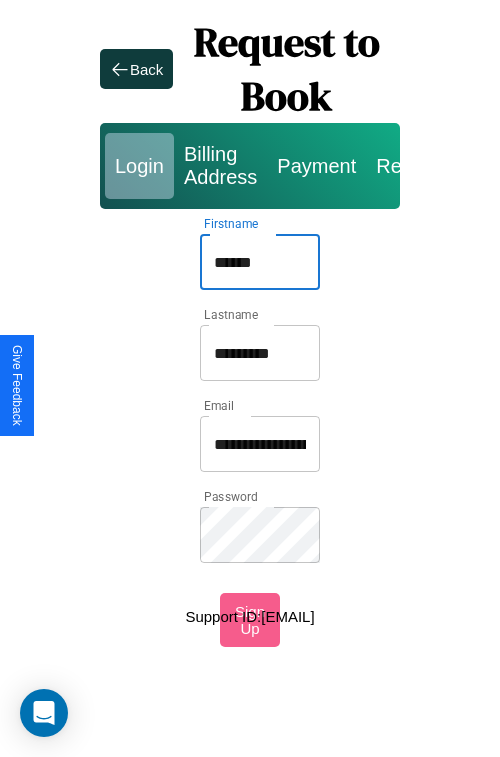 click on "******" at bounding box center [260, 262] 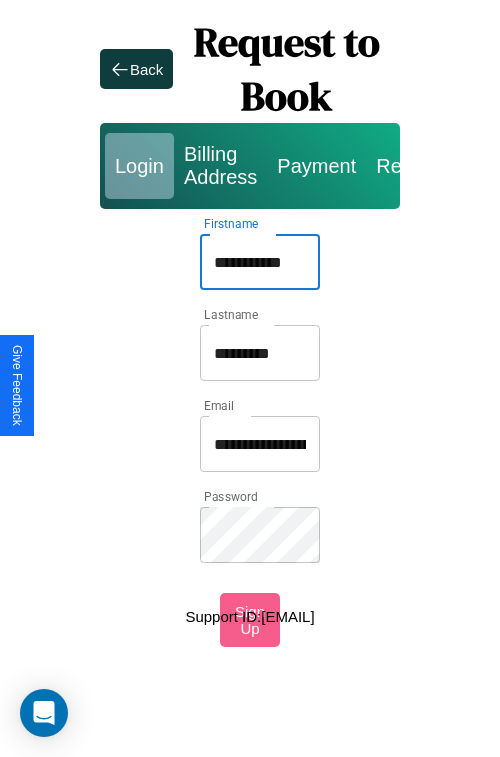 type on "**********" 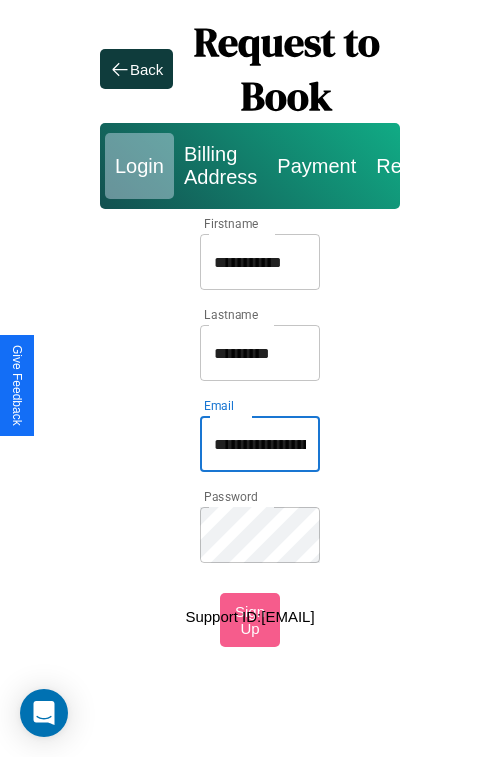 click on "**********" at bounding box center [260, 444] 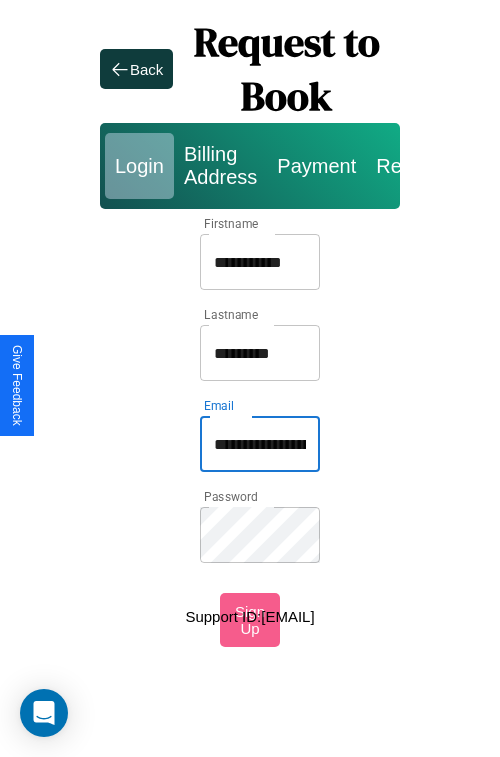 type on "**********" 